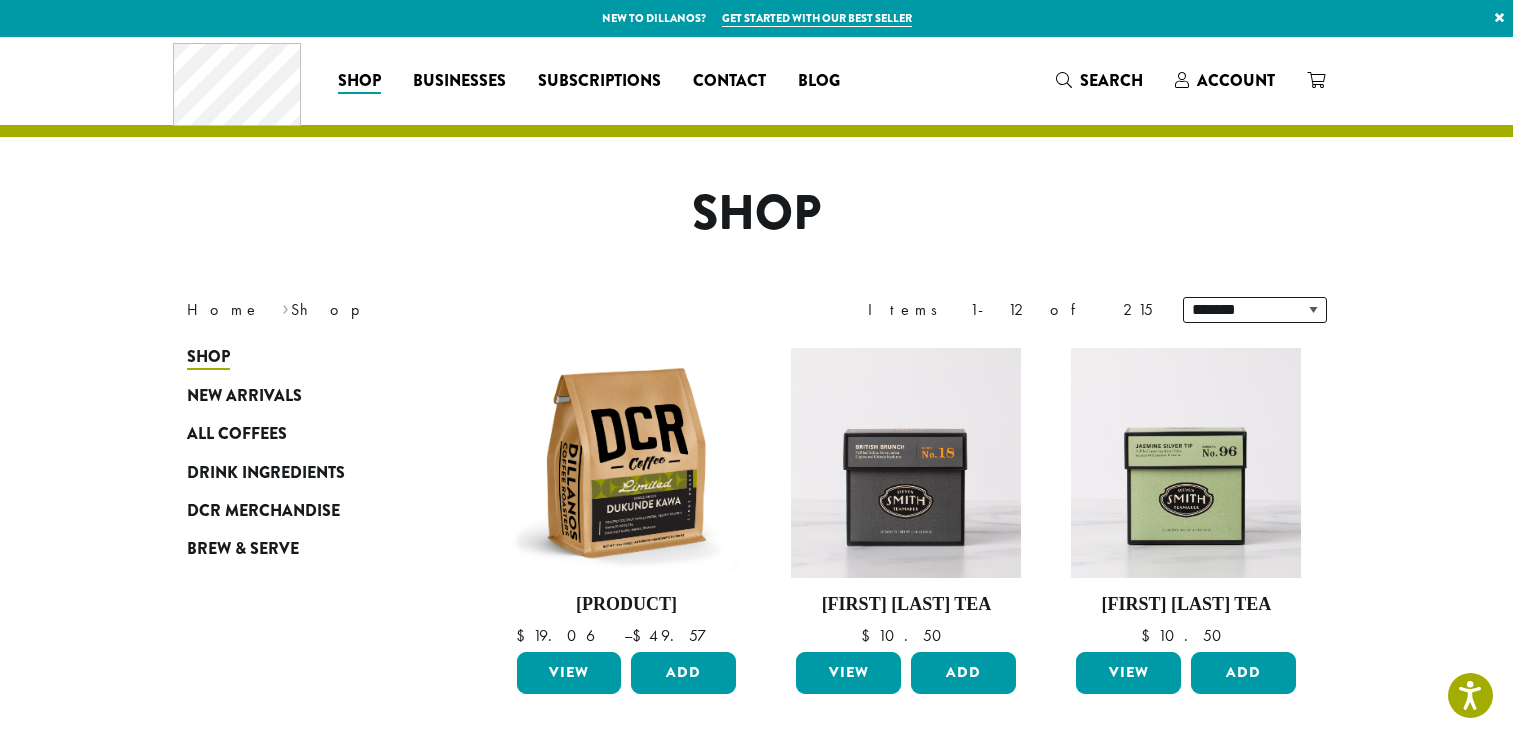 scroll, scrollTop: 0, scrollLeft: 0, axis: both 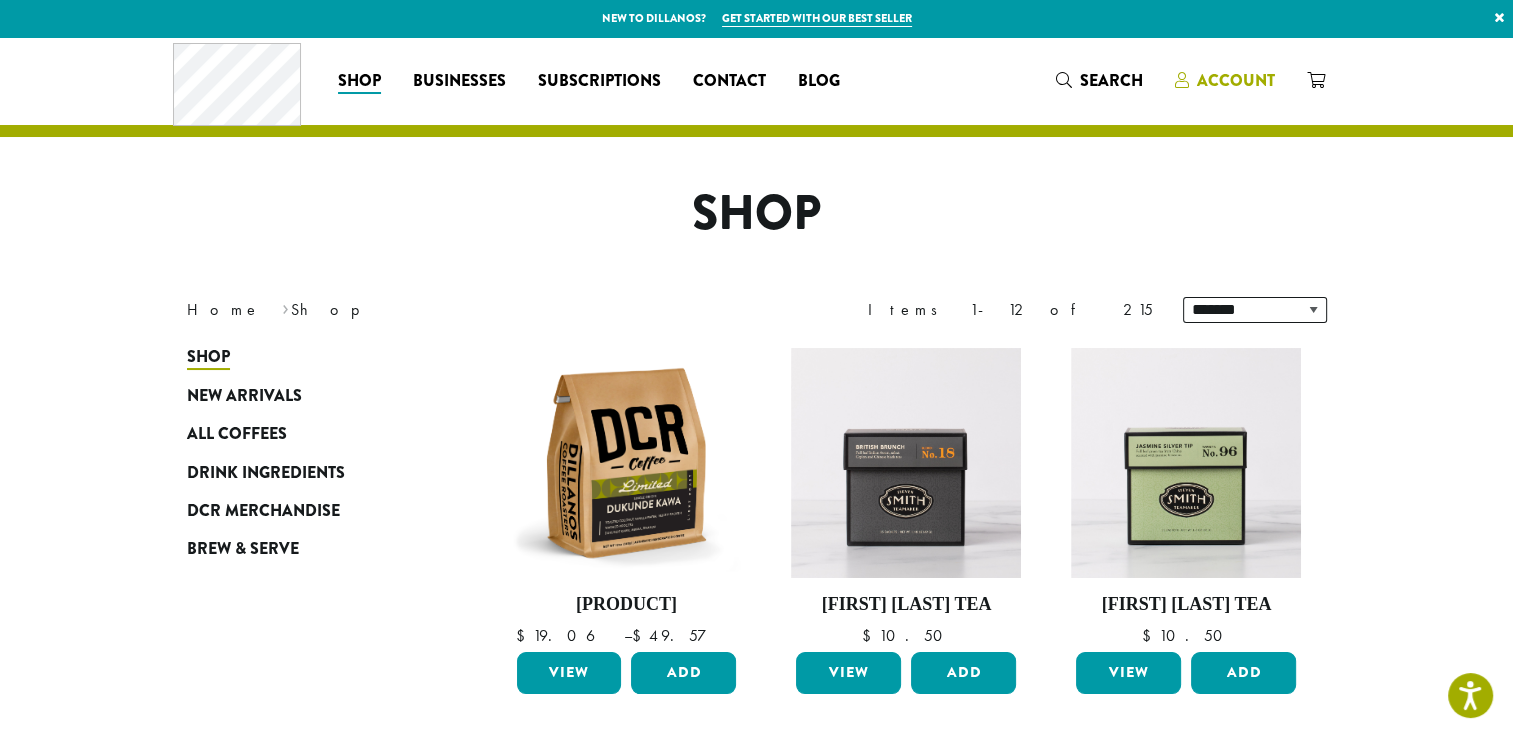 click on "Account" at bounding box center (1236, 80) 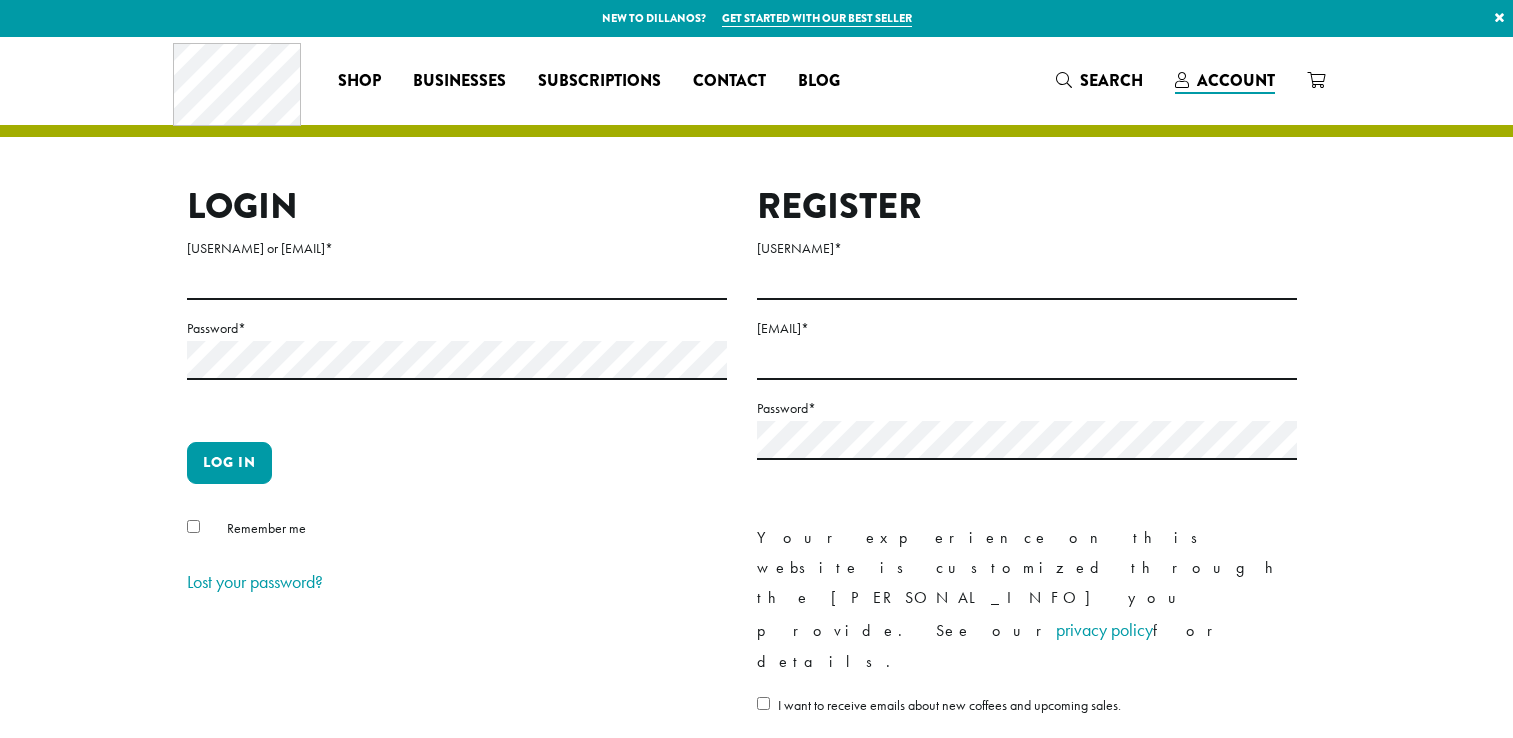 scroll, scrollTop: 0, scrollLeft: 0, axis: both 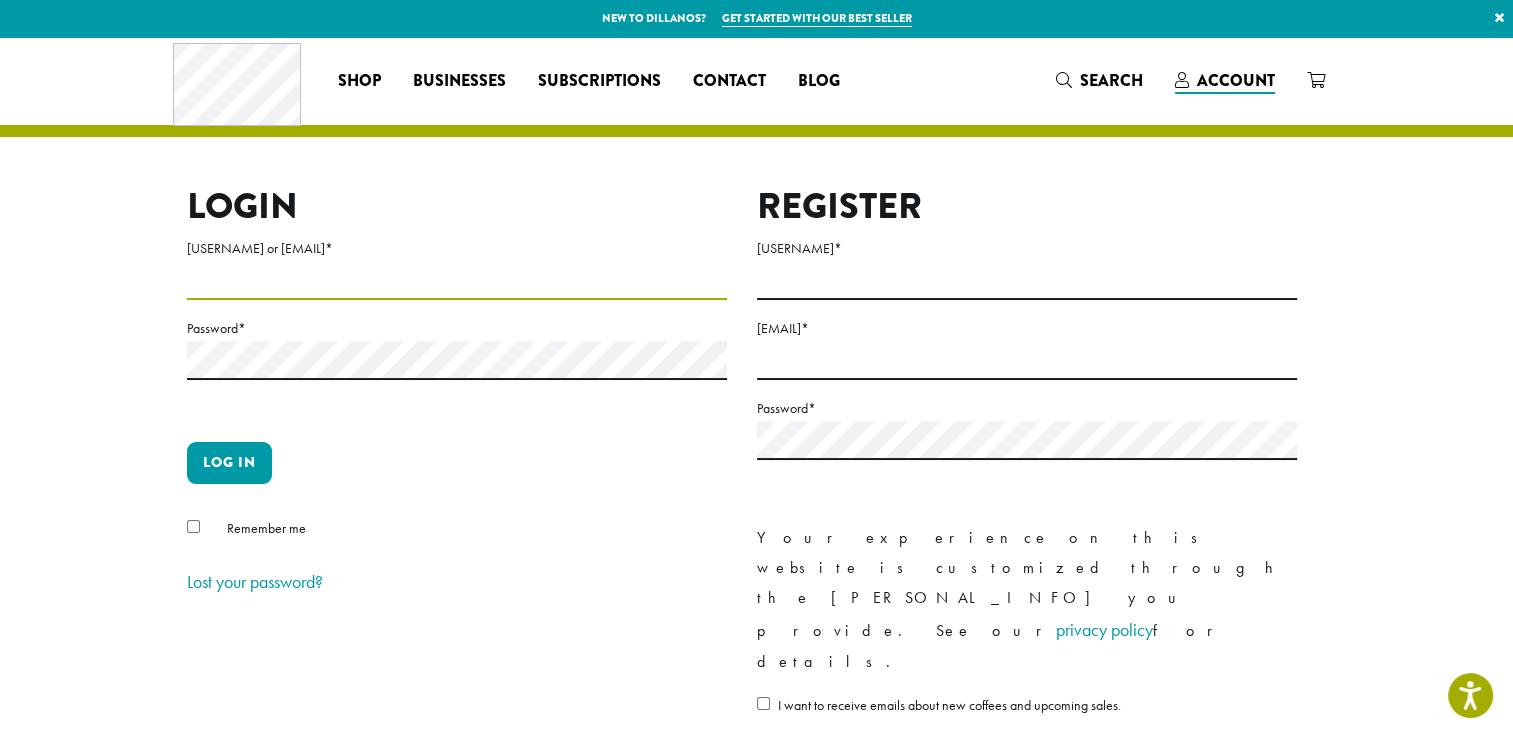 click on "Username or email address  *" at bounding box center (457, 280) 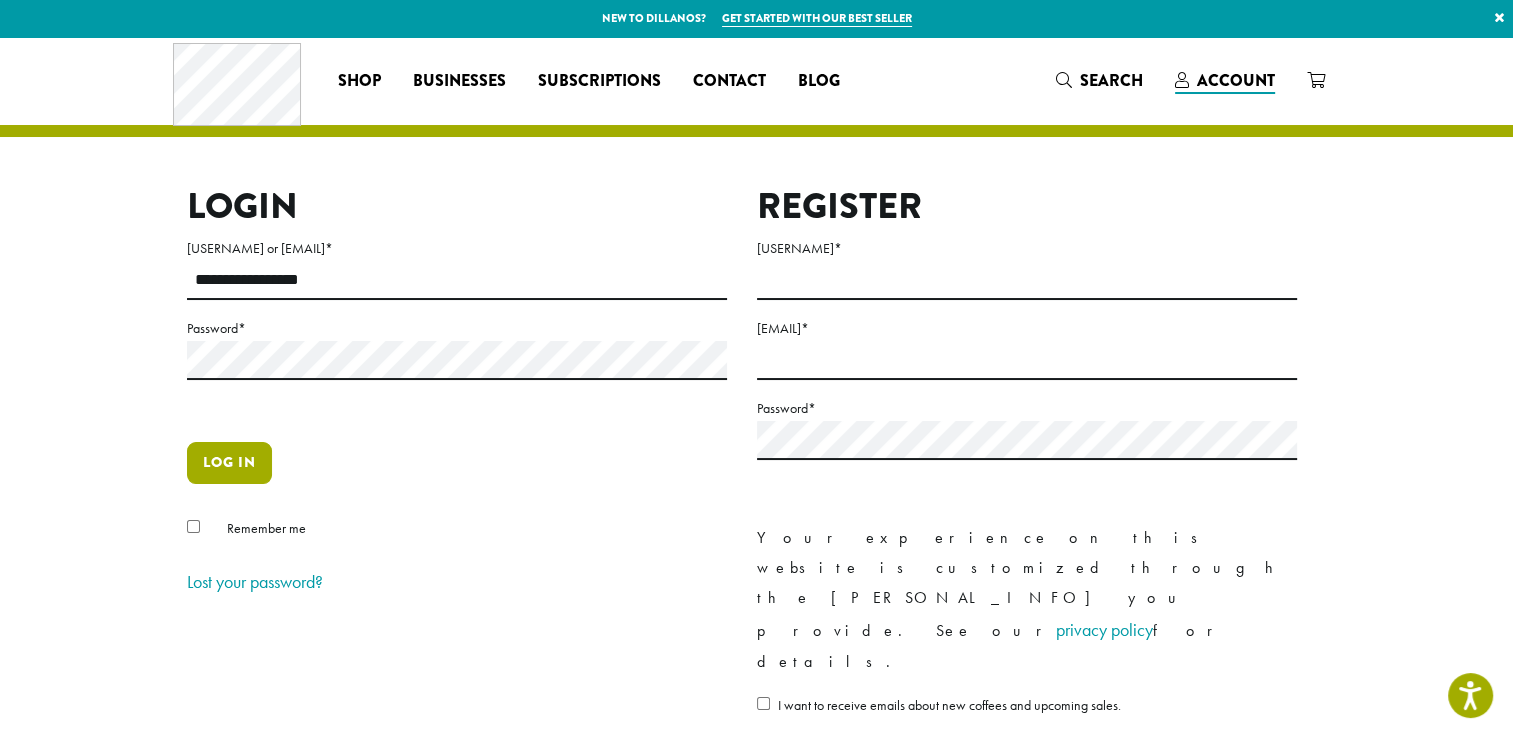 click on "Log in" at bounding box center [229, 463] 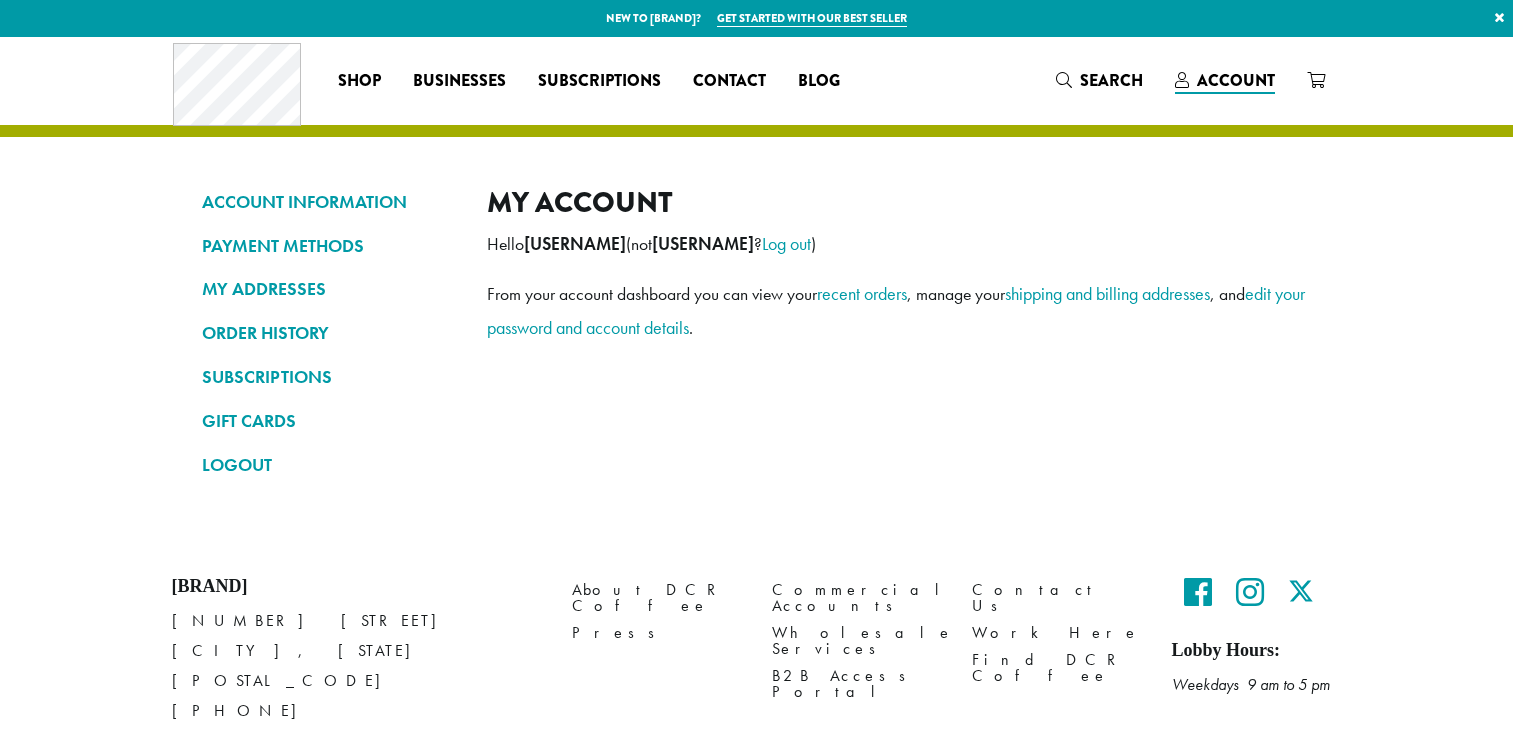 scroll, scrollTop: 0, scrollLeft: 0, axis: both 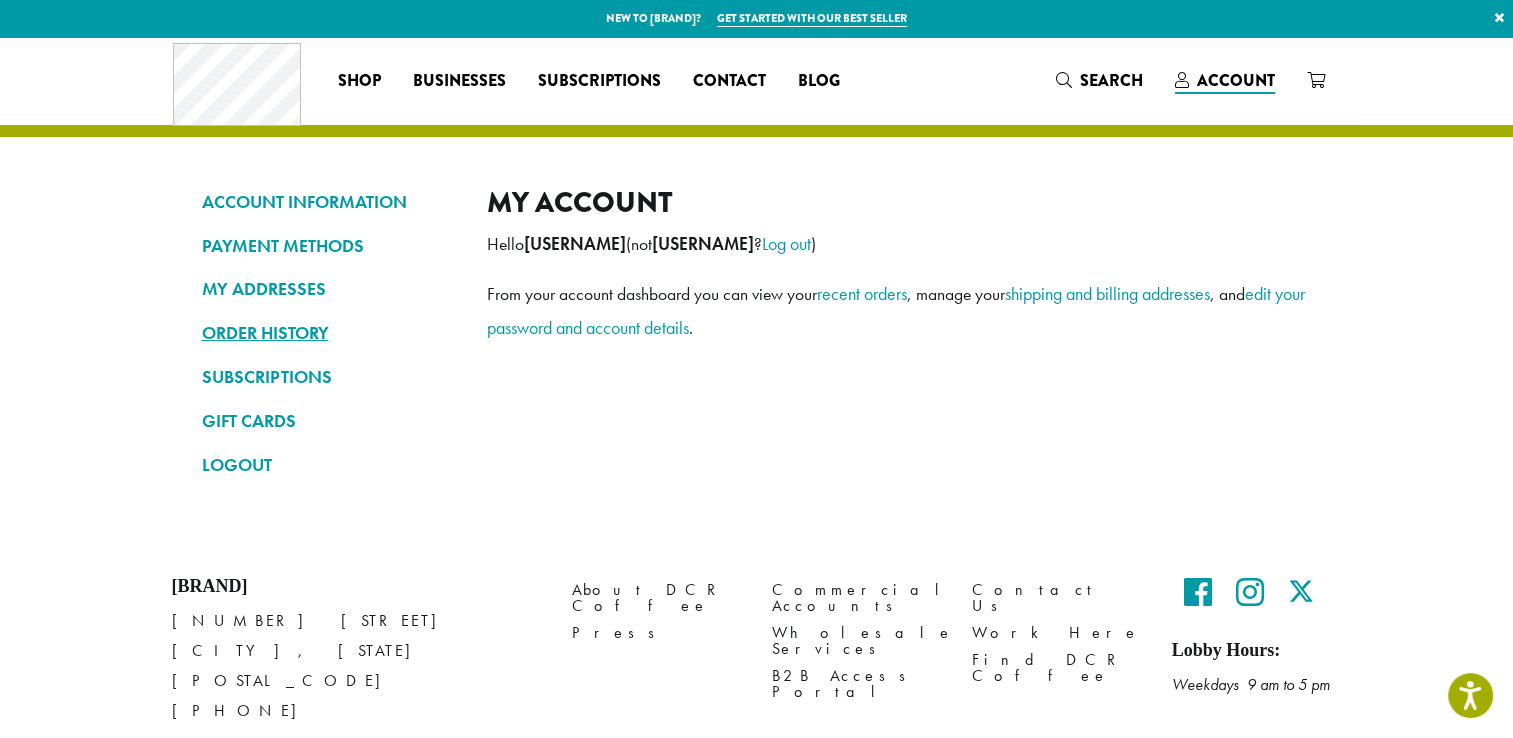click on "ORDER HISTORY" at bounding box center (329, 333) 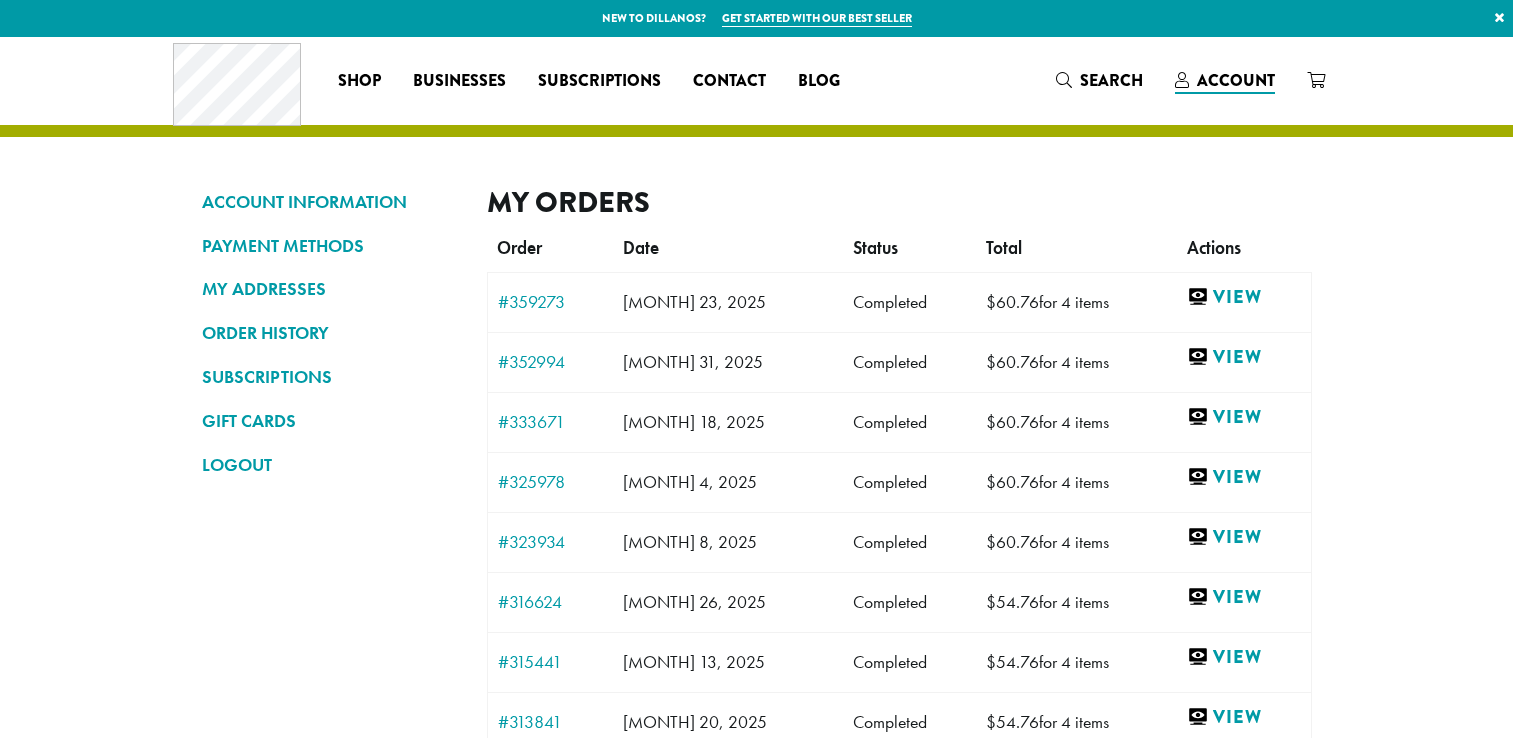 scroll, scrollTop: 0, scrollLeft: 0, axis: both 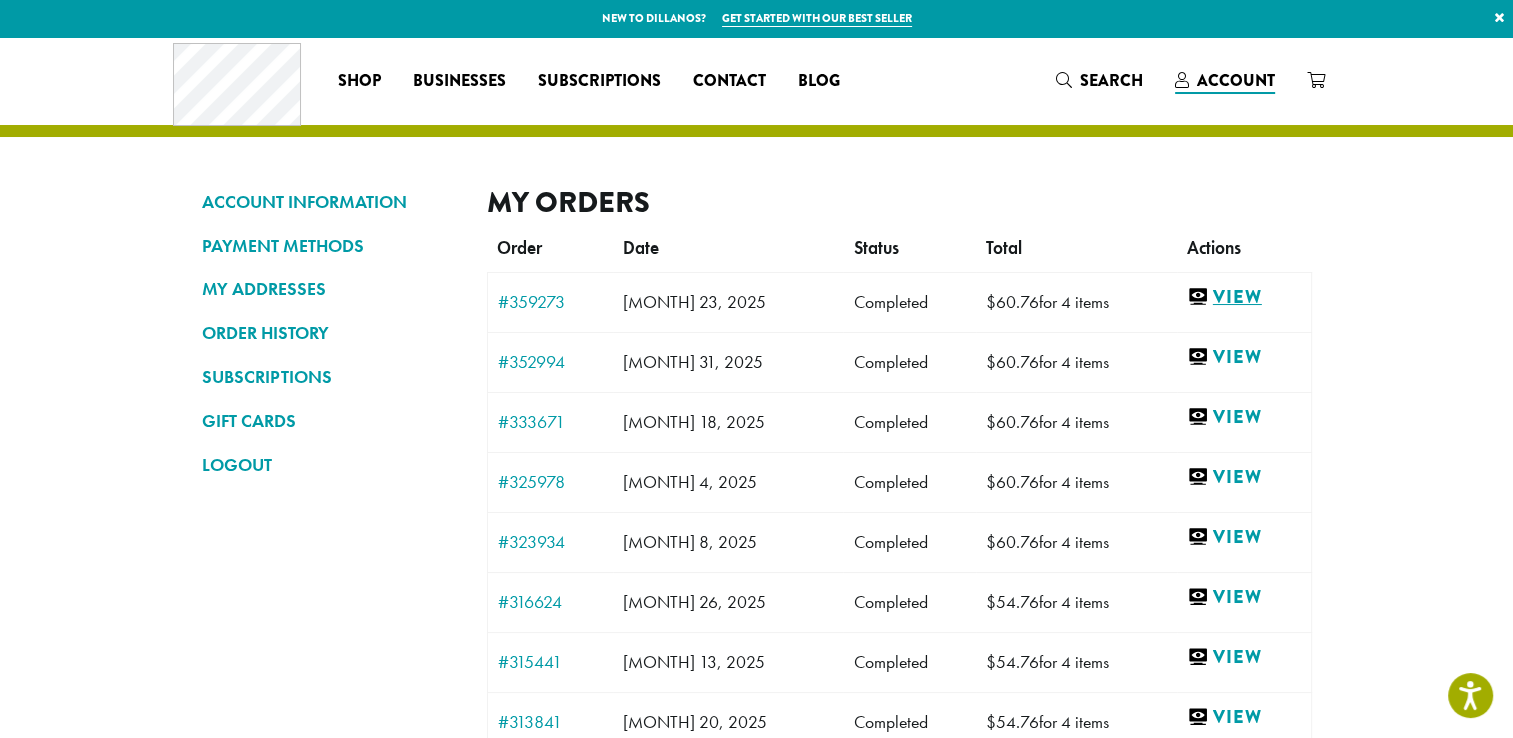 click on "View" at bounding box center [1244, 297] 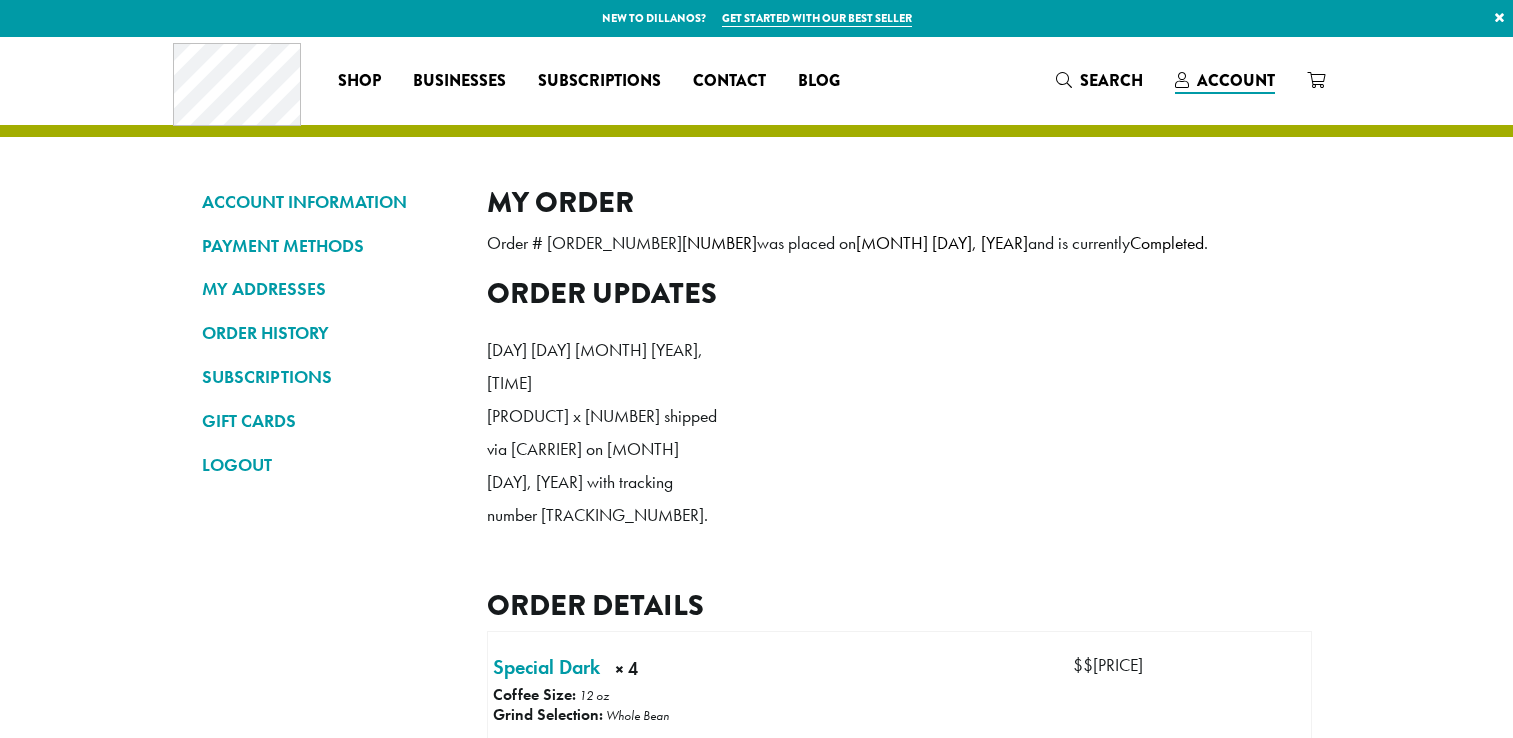scroll, scrollTop: 0, scrollLeft: 0, axis: both 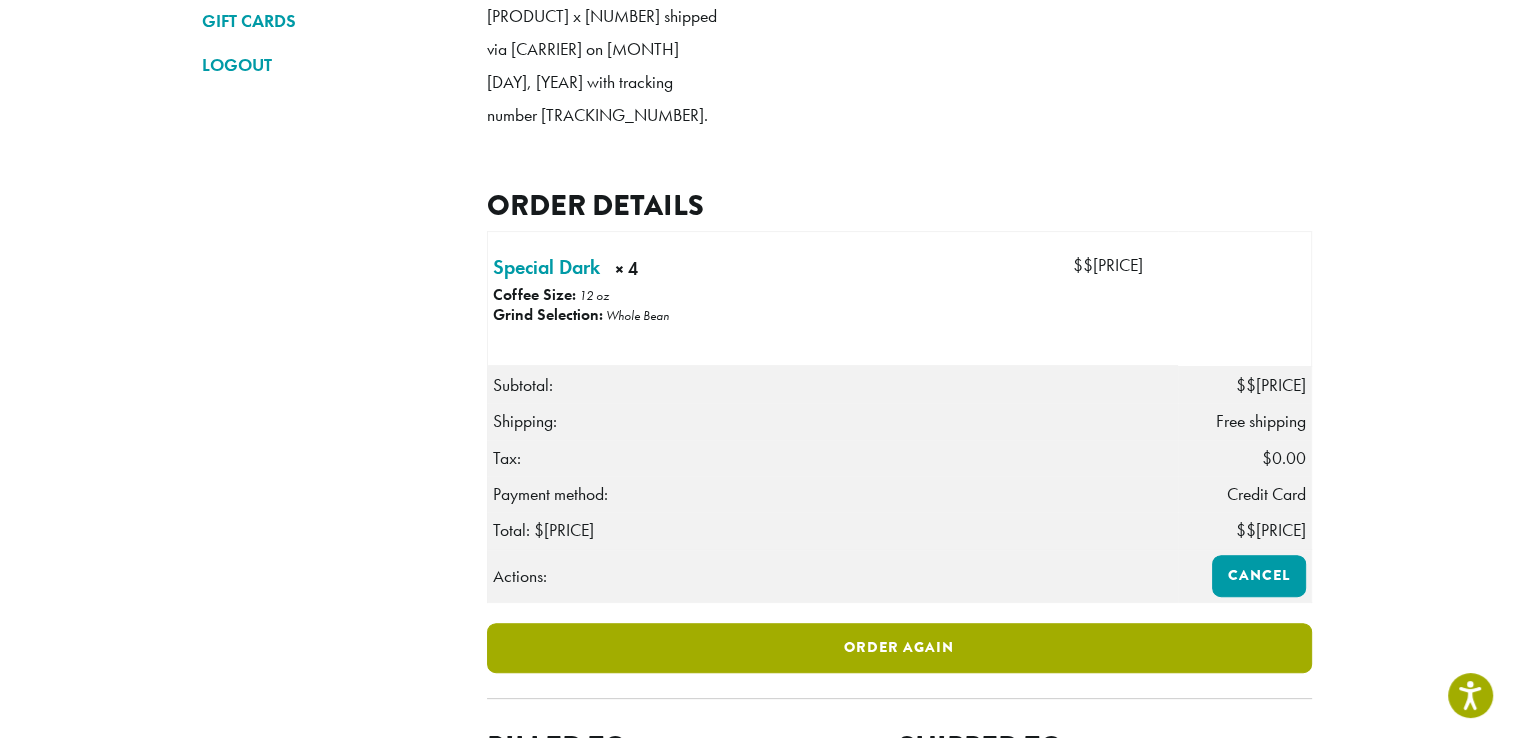 click on "Order again" at bounding box center [899, 648] 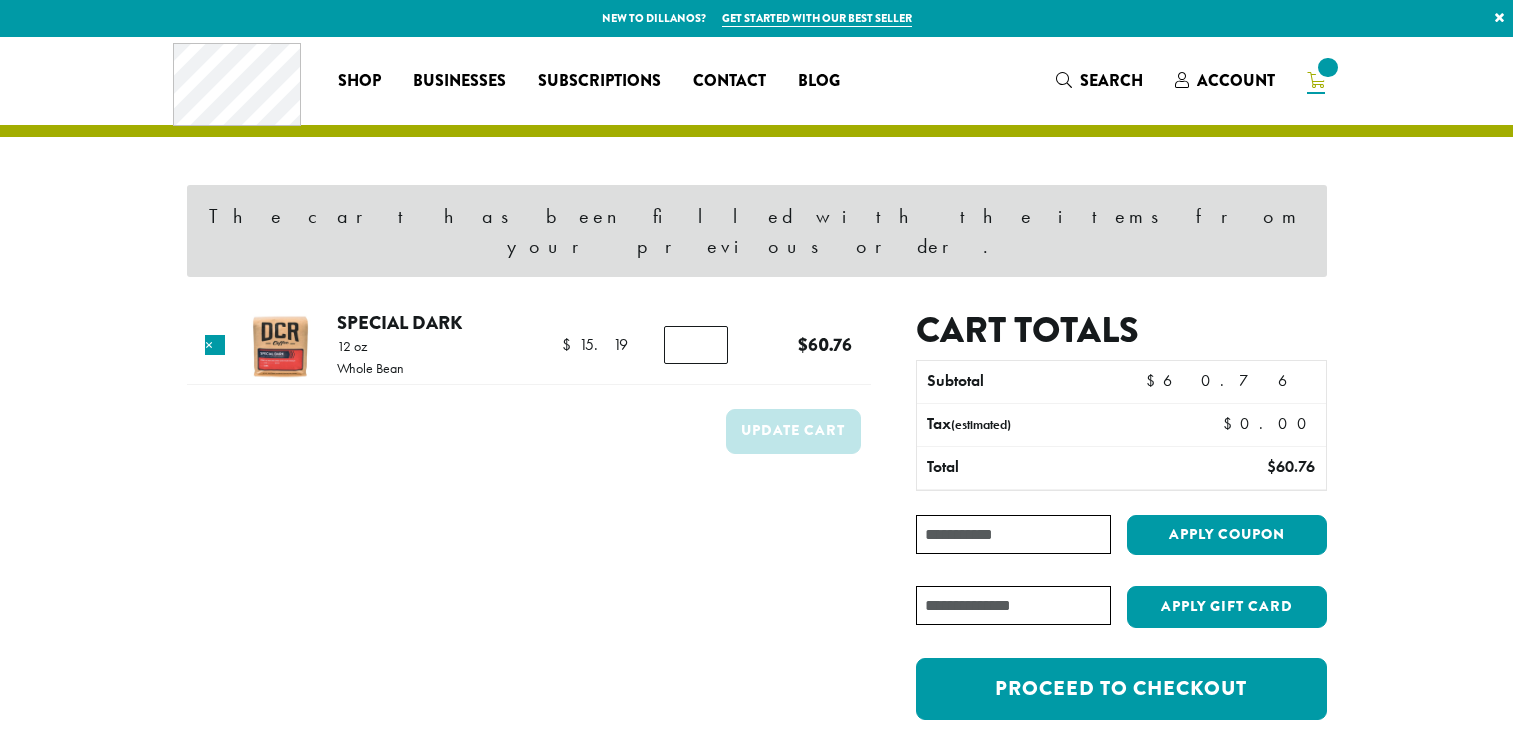 scroll, scrollTop: 0, scrollLeft: 0, axis: both 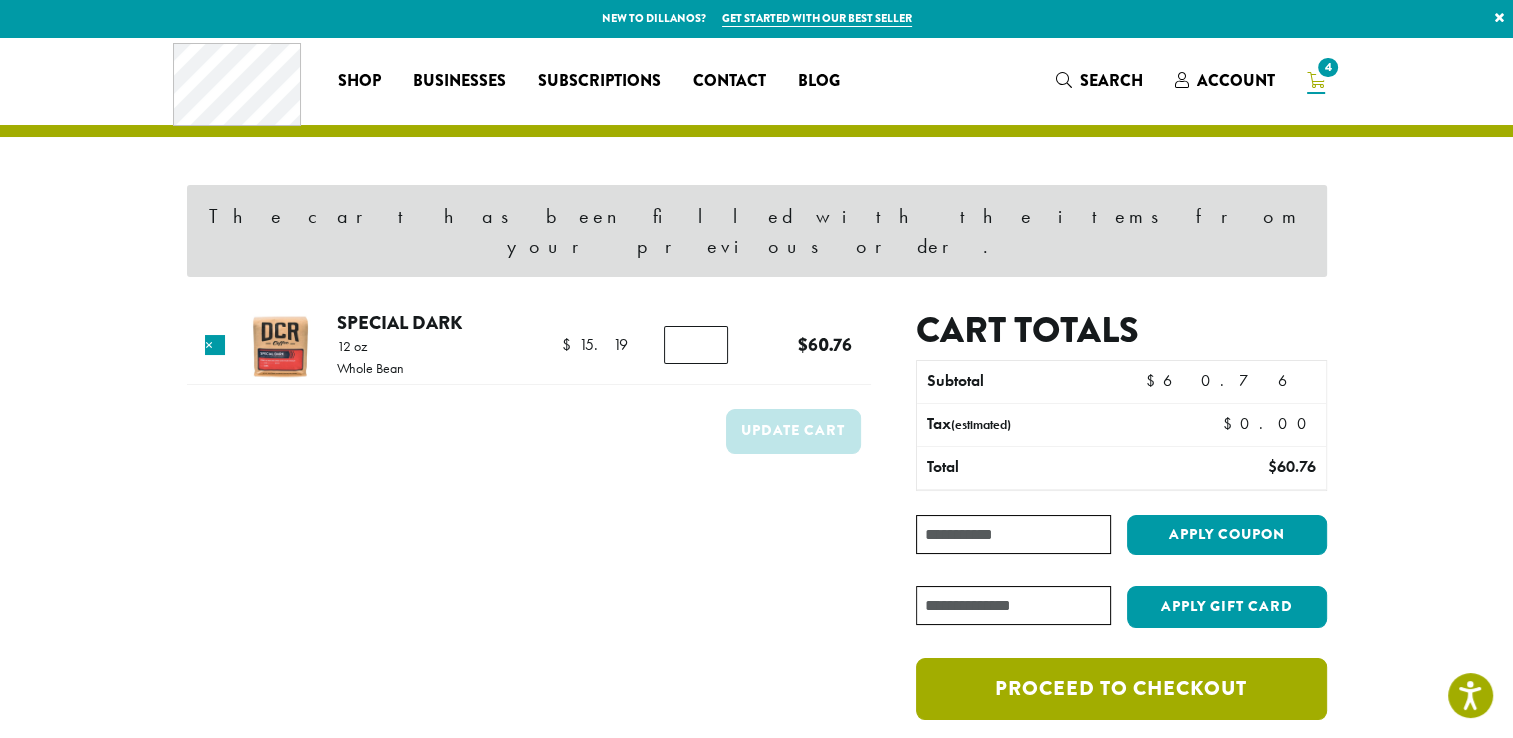 click on "Proceed to checkout" at bounding box center (1121, 689) 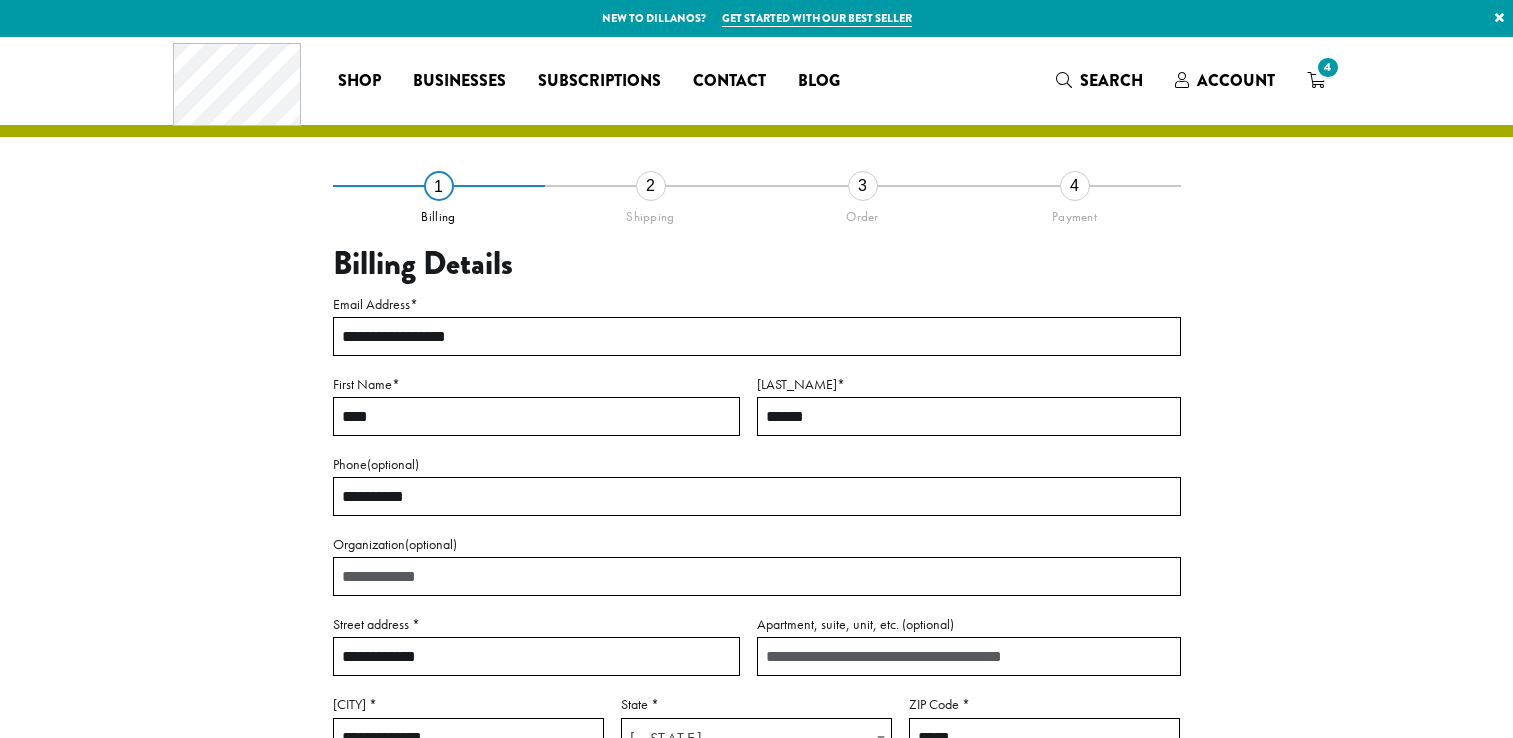 scroll, scrollTop: 336, scrollLeft: 0, axis: vertical 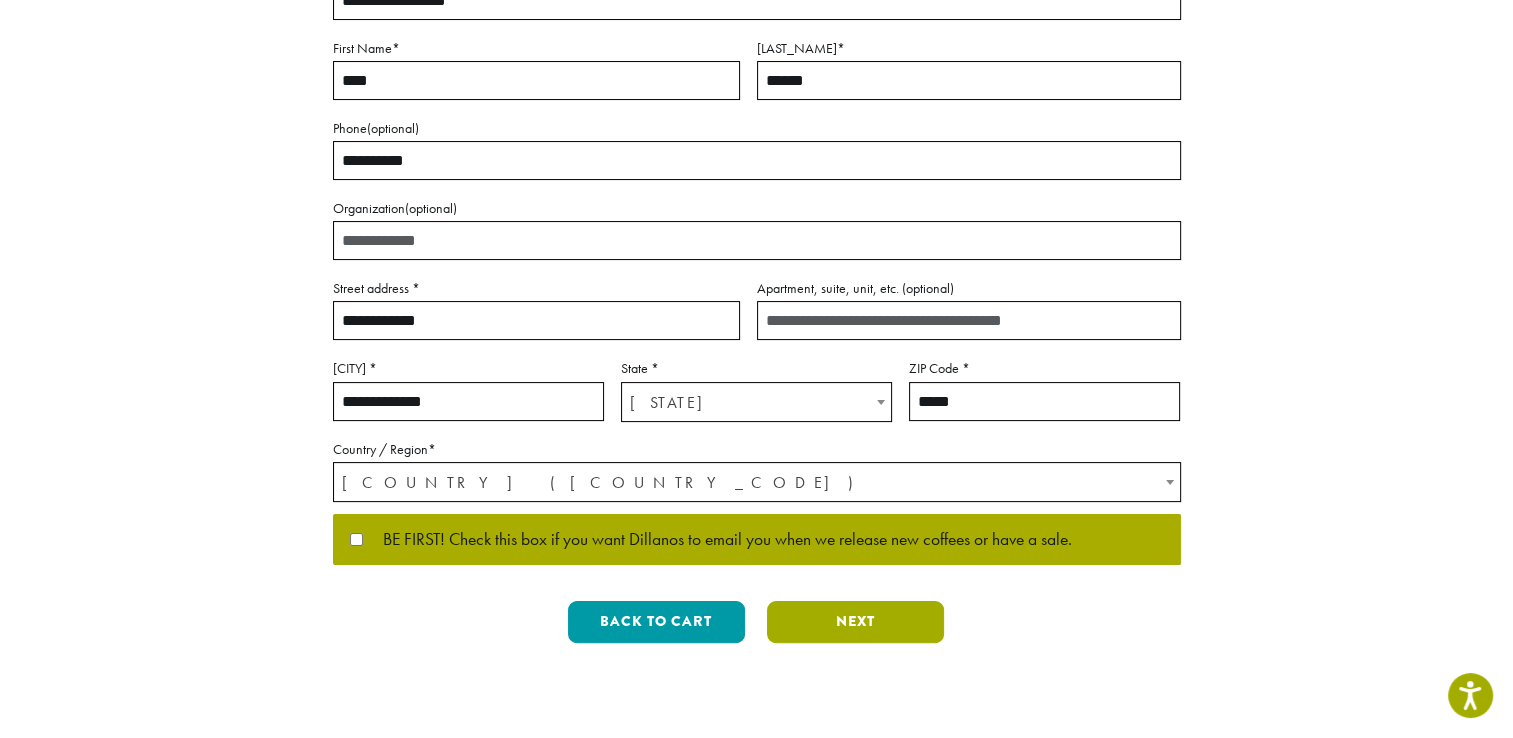 click on "Next" at bounding box center [855, 622] 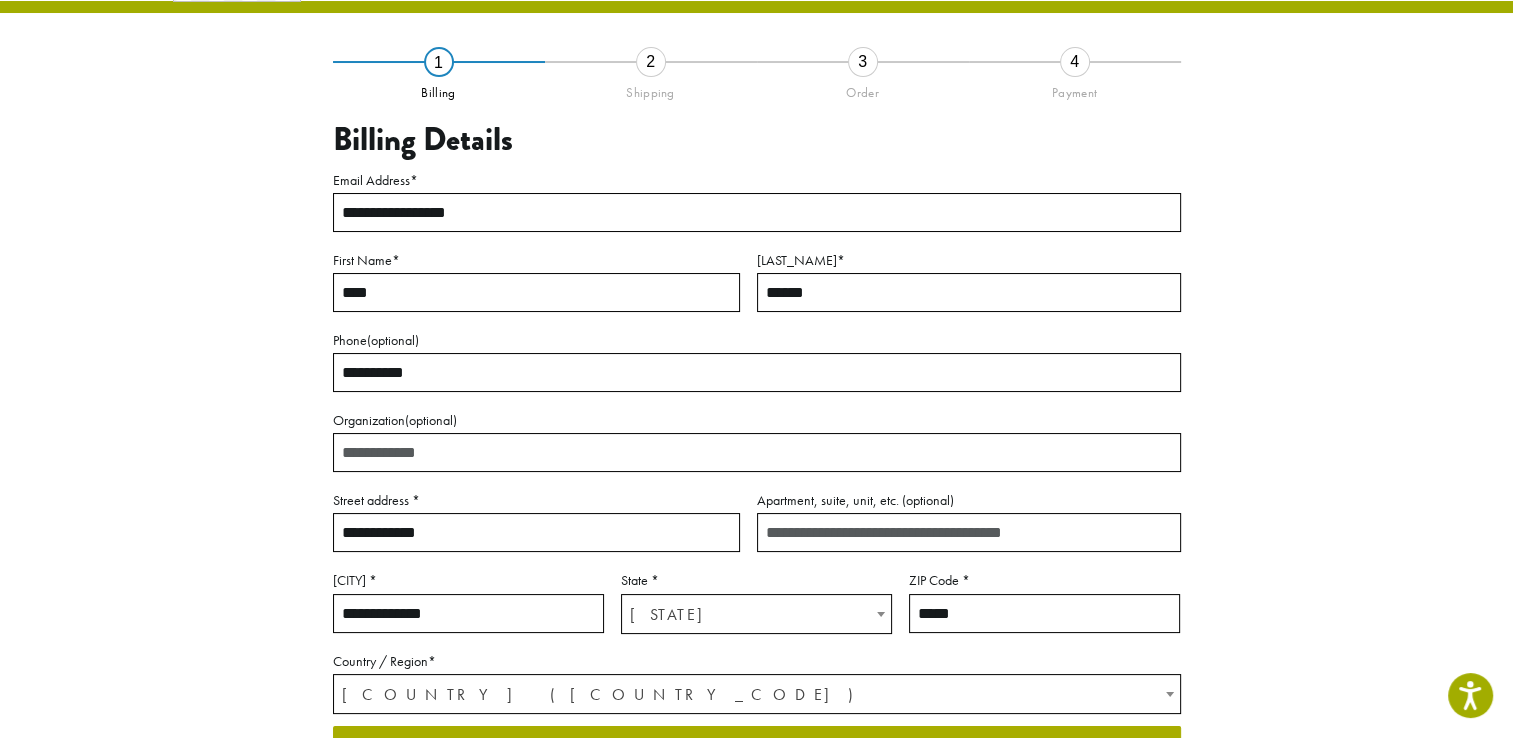 scroll, scrollTop: 104, scrollLeft: 0, axis: vertical 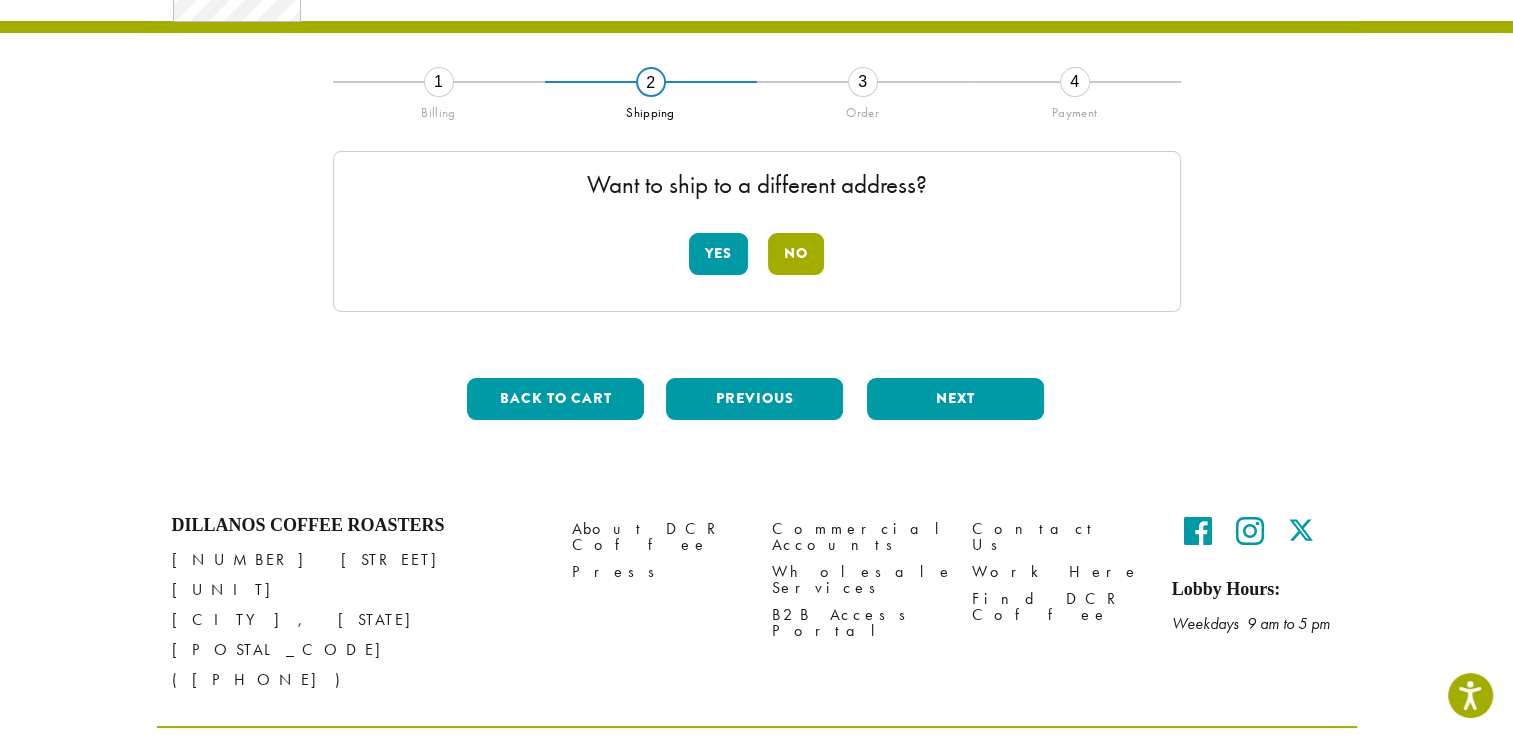 click on "No" at bounding box center [796, 254] 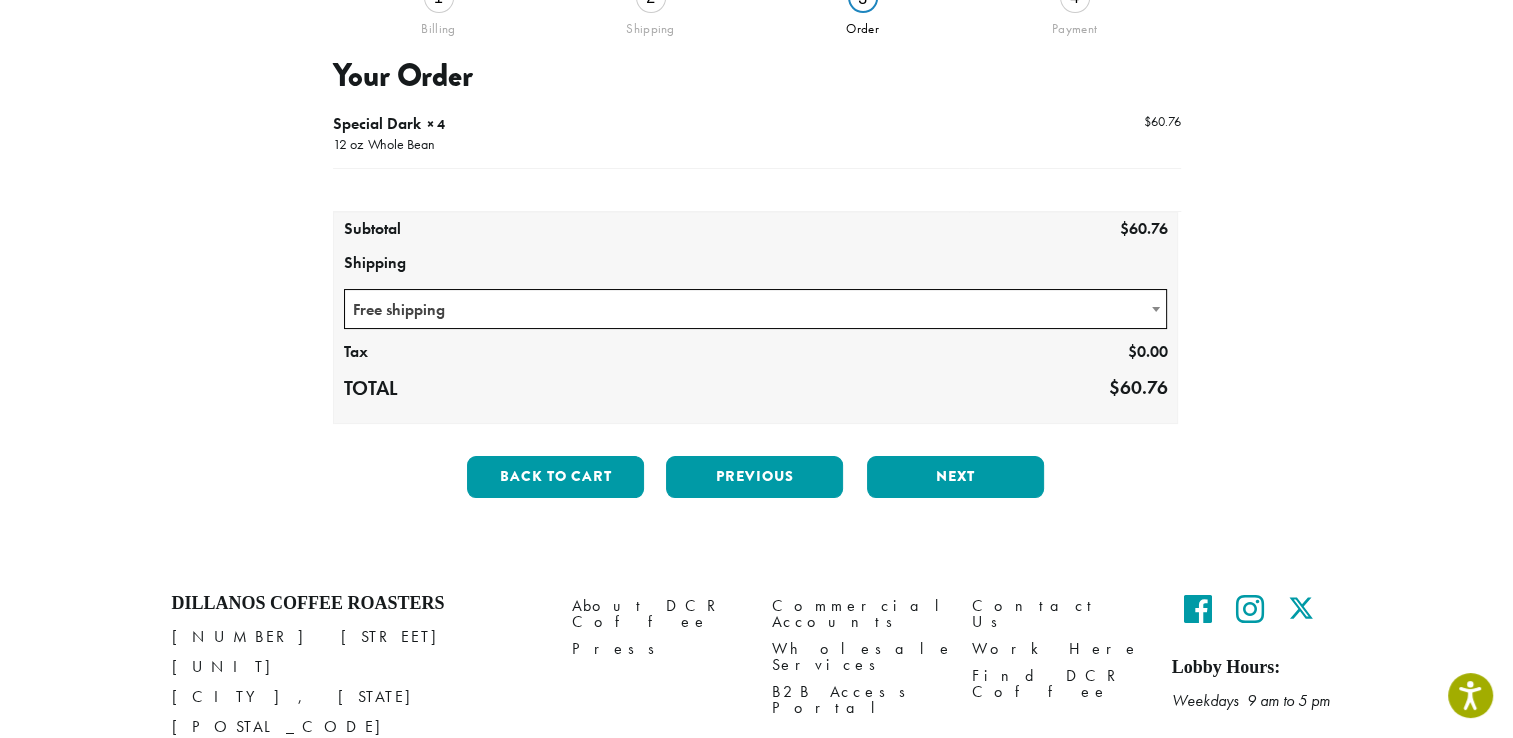 scroll, scrollTop: 165, scrollLeft: 0, axis: vertical 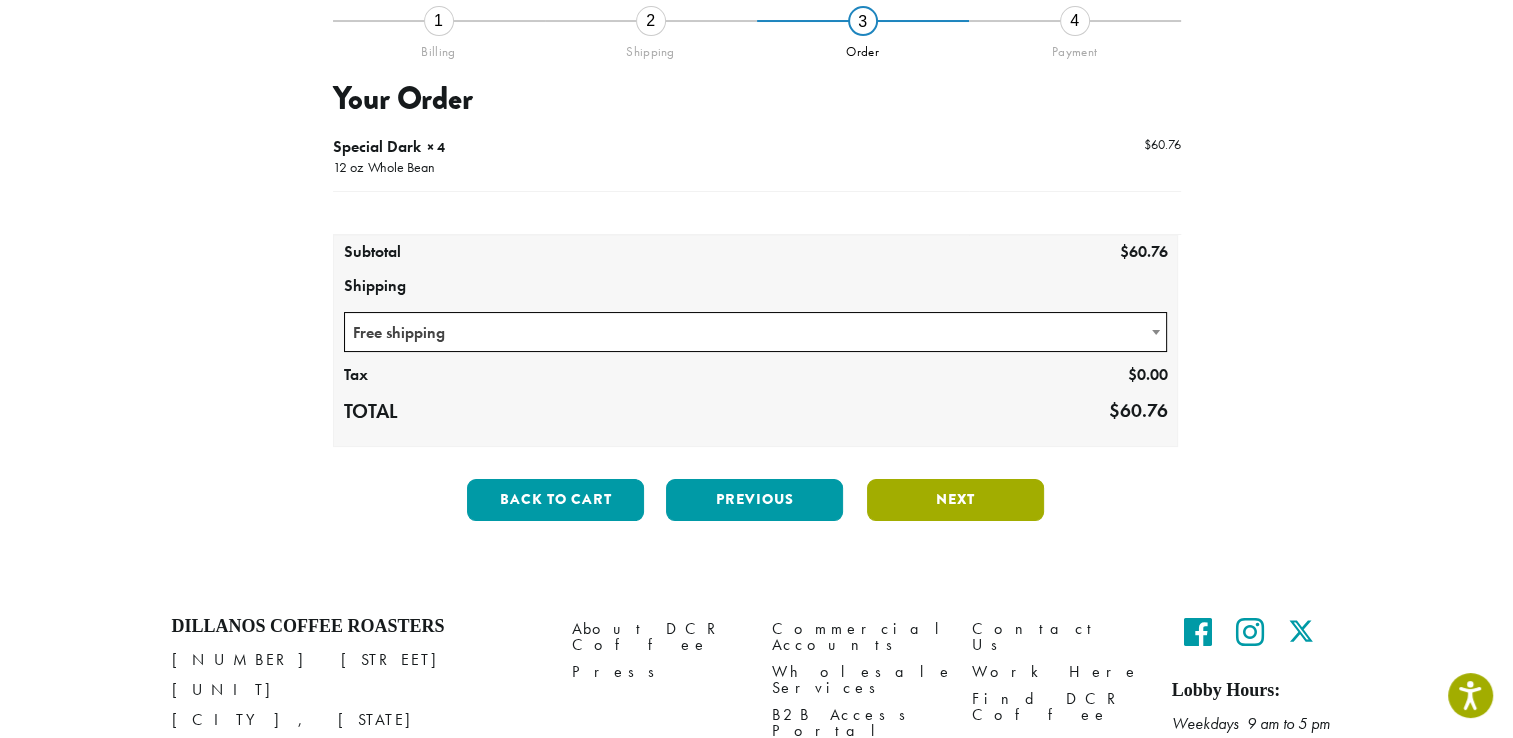 click on "Next" at bounding box center [955, 500] 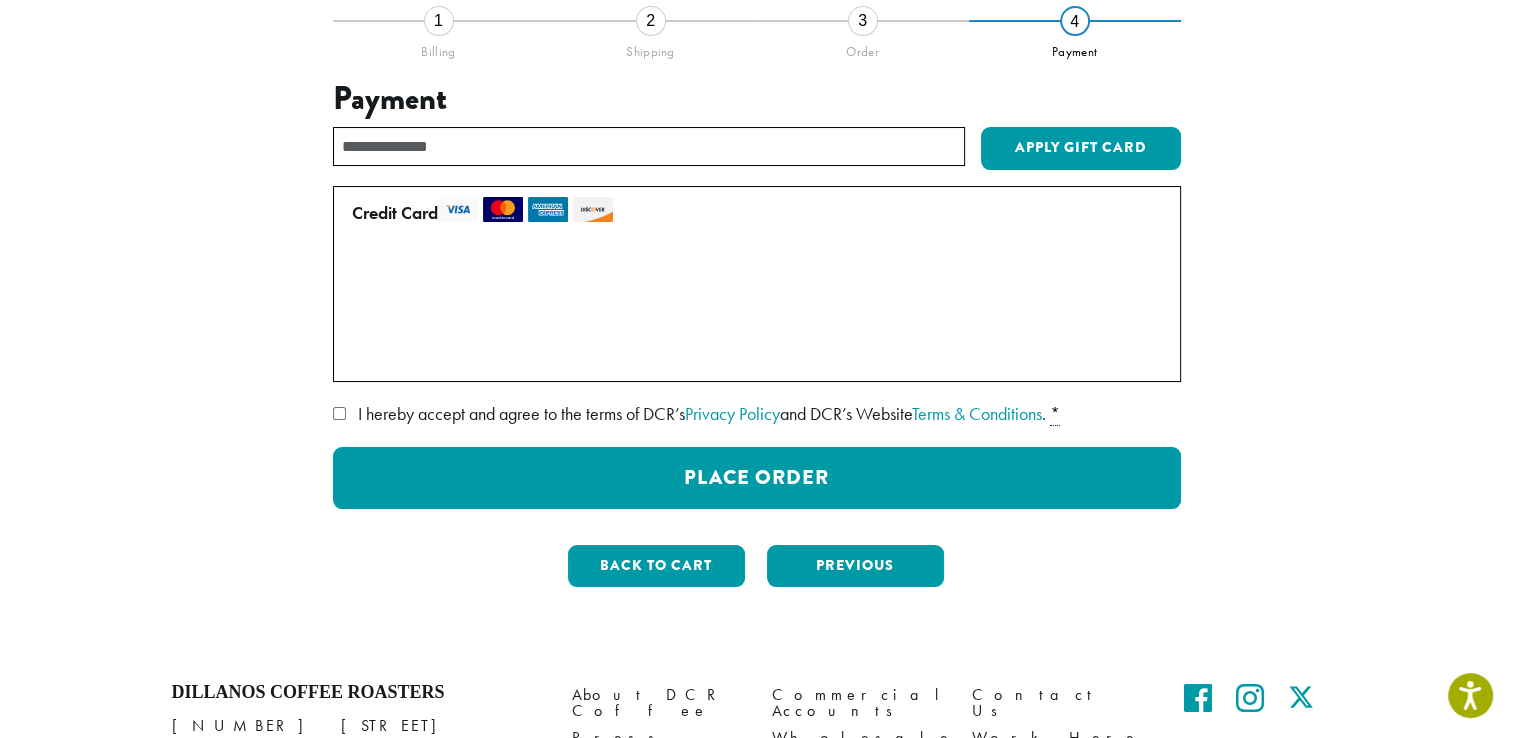 click on "Use a new card" at bounding box center [753, 355] 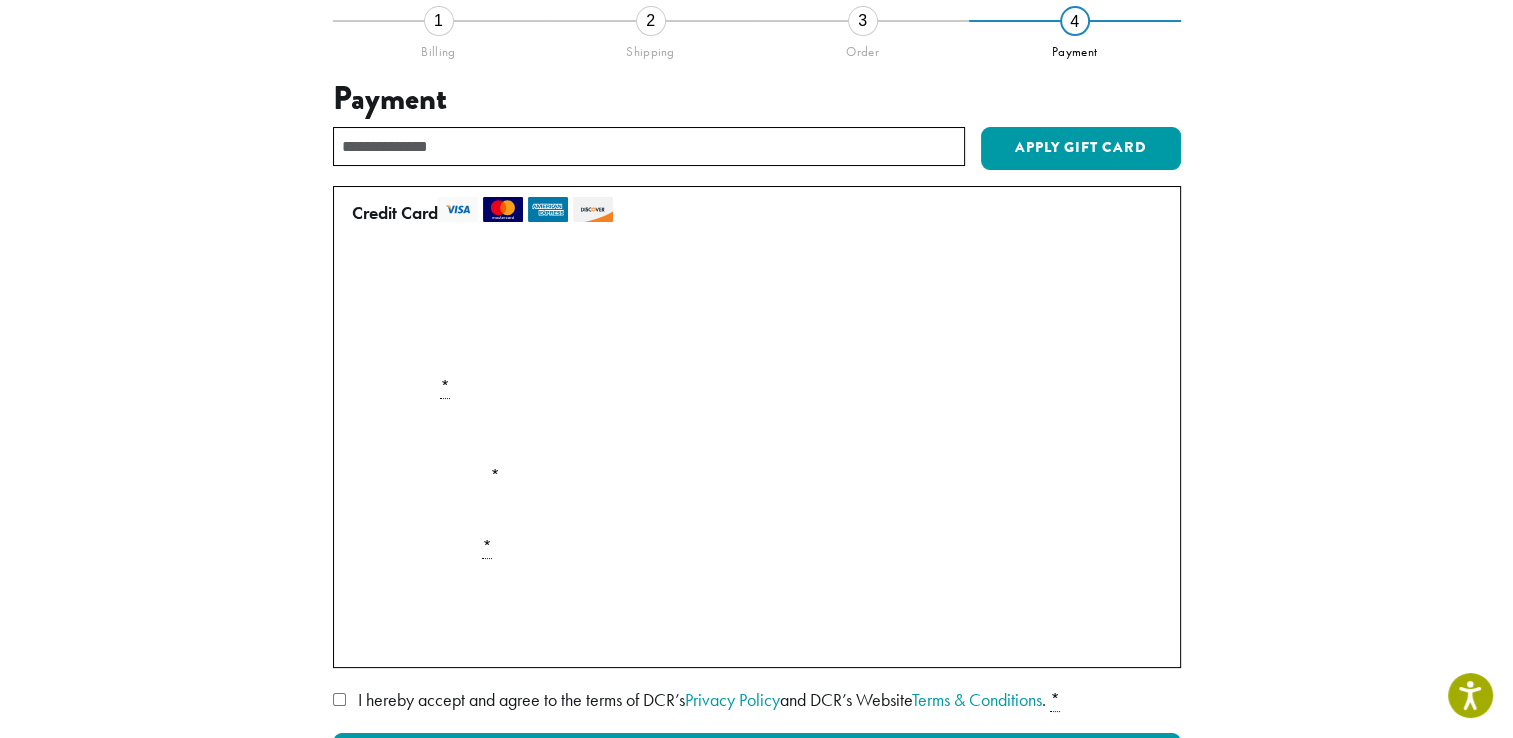 click on "• • • 7366 (expires 07/27)" at bounding box center [753, 272] 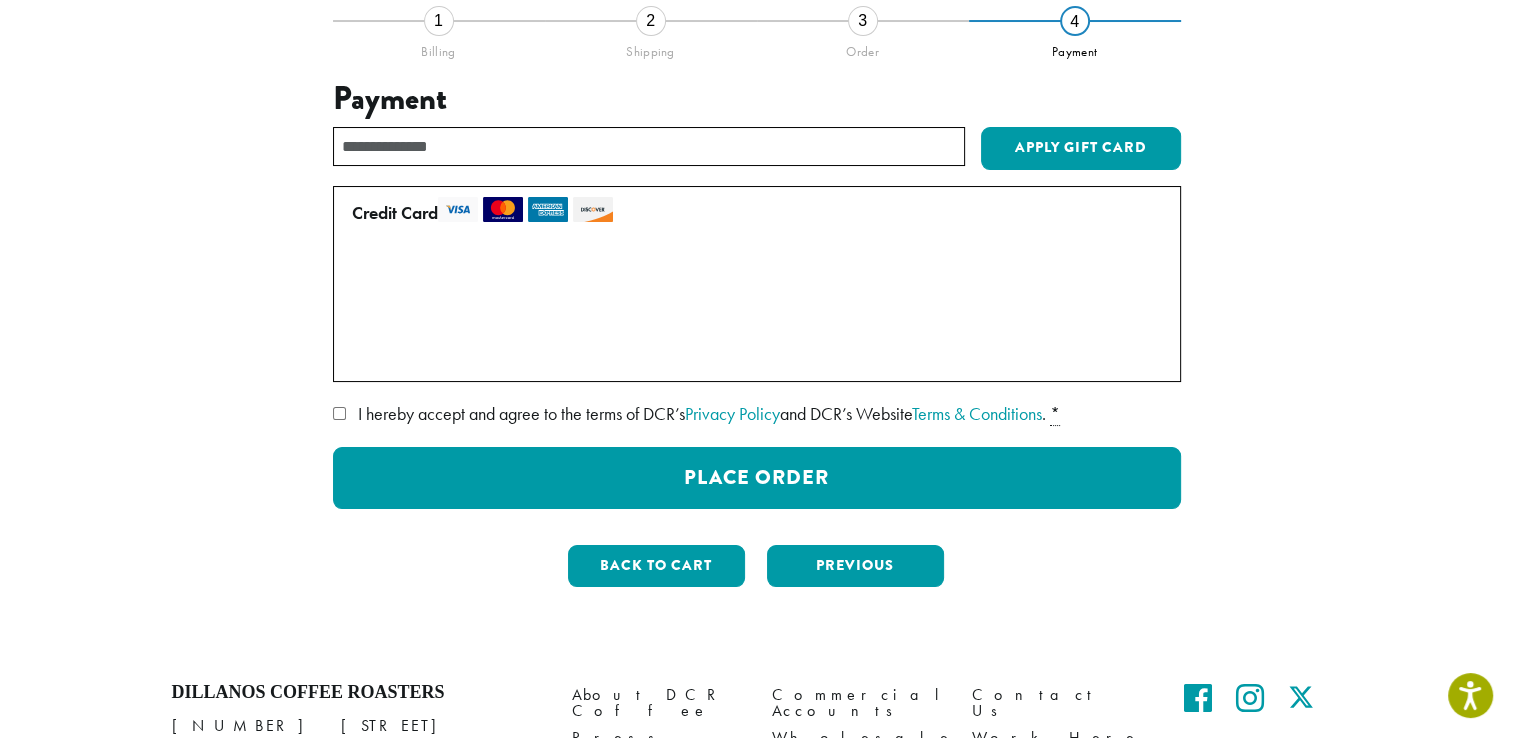 click on "Use a new card" at bounding box center [753, 355] 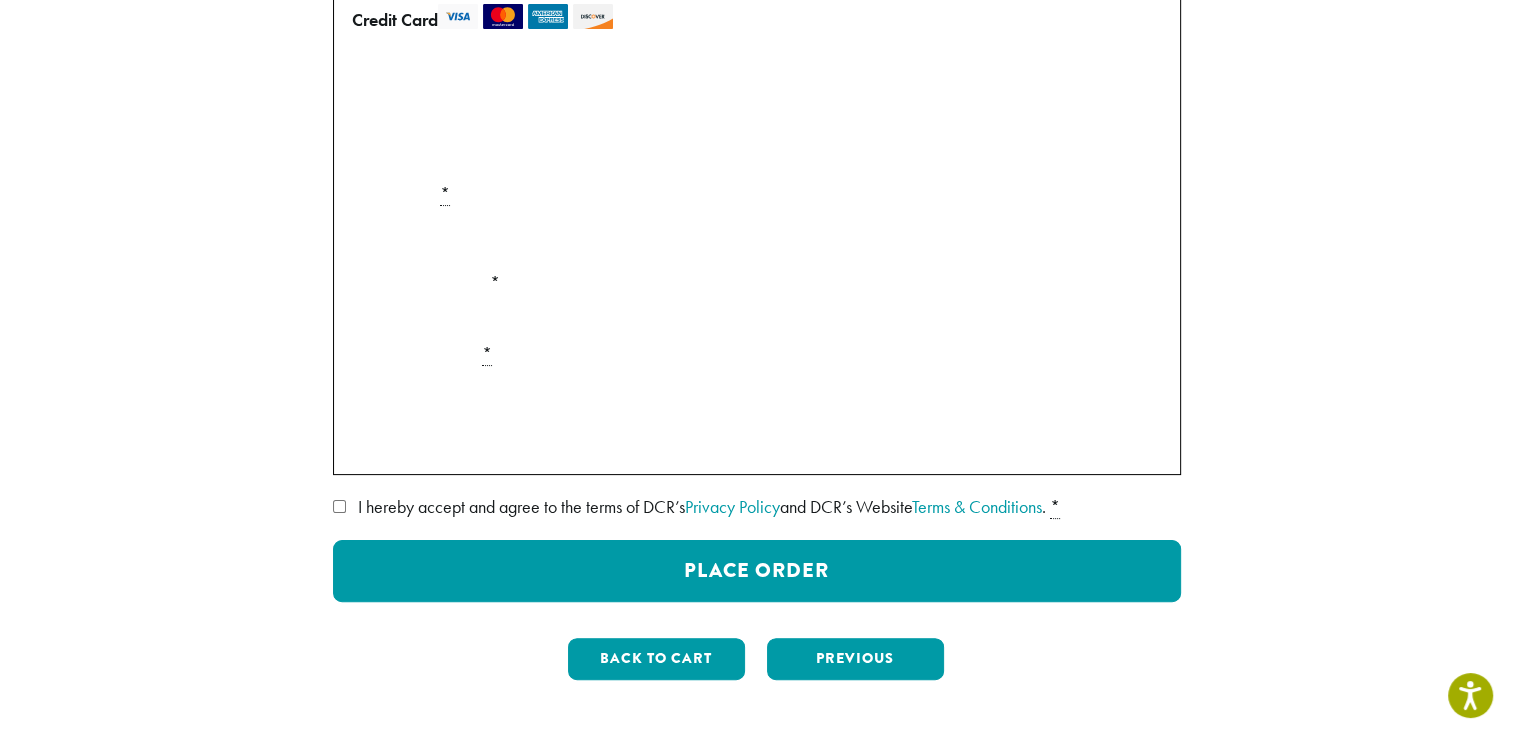 scroll, scrollTop: 365, scrollLeft: 0, axis: vertical 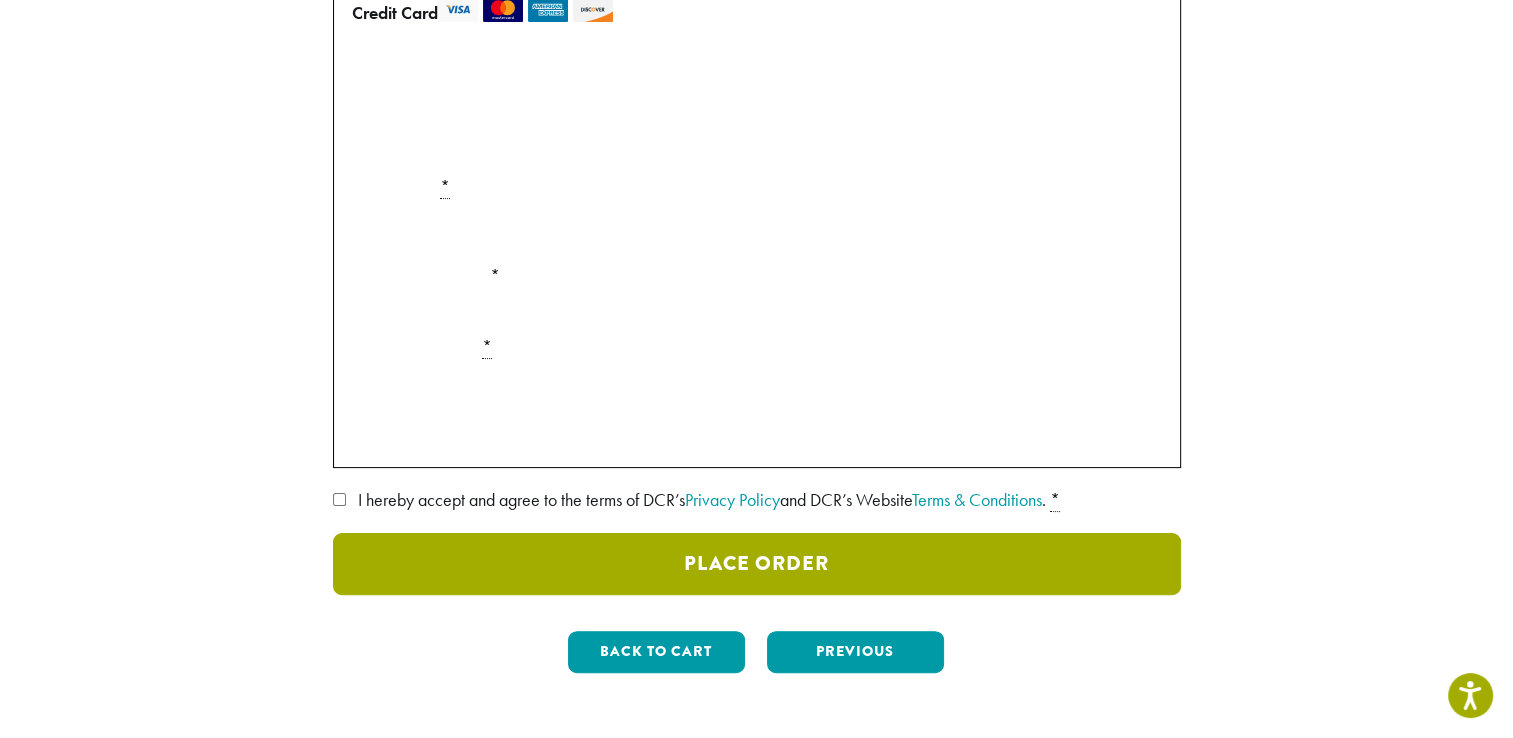 click on "Place Order" at bounding box center (757, 564) 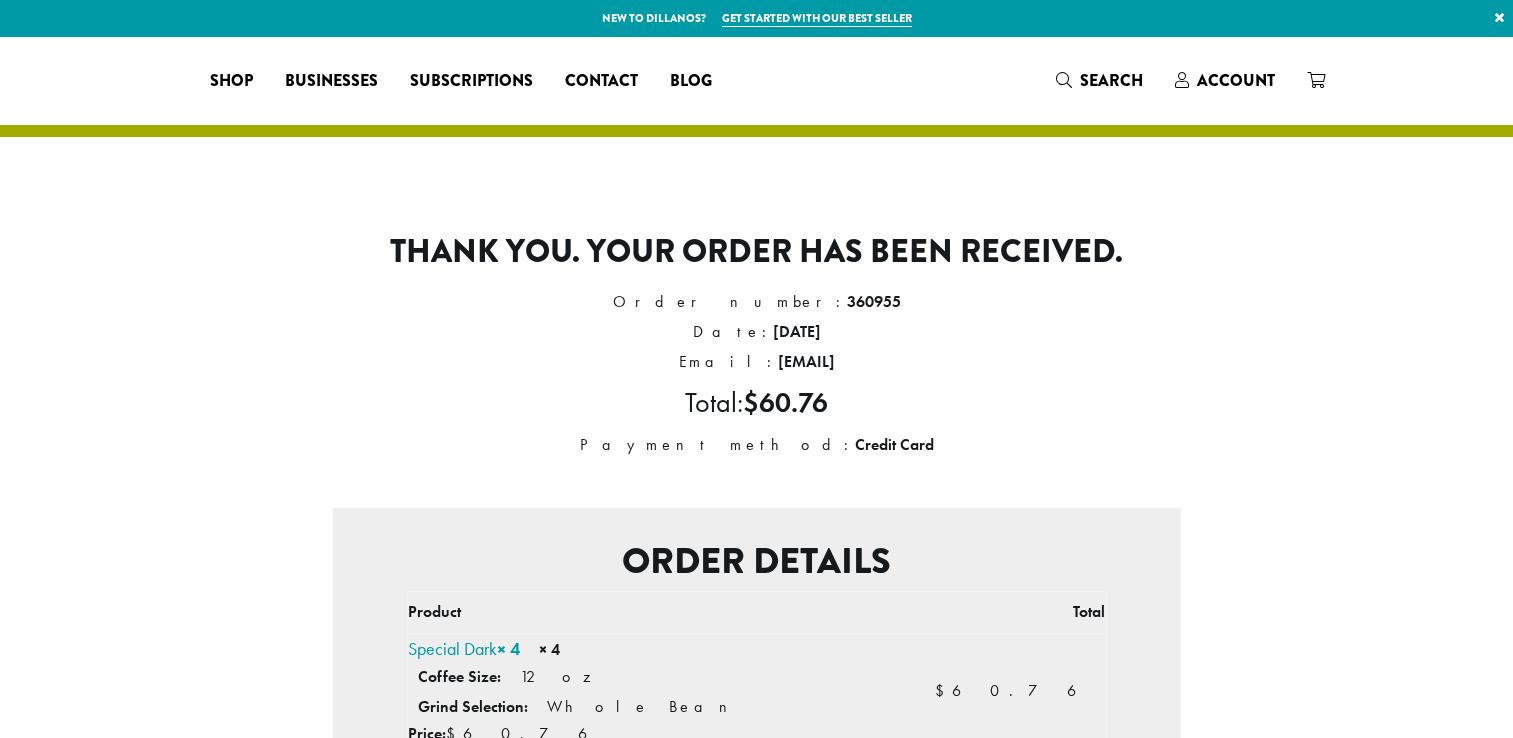 scroll, scrollTop: 0, scrollLeft: 0, axis: both 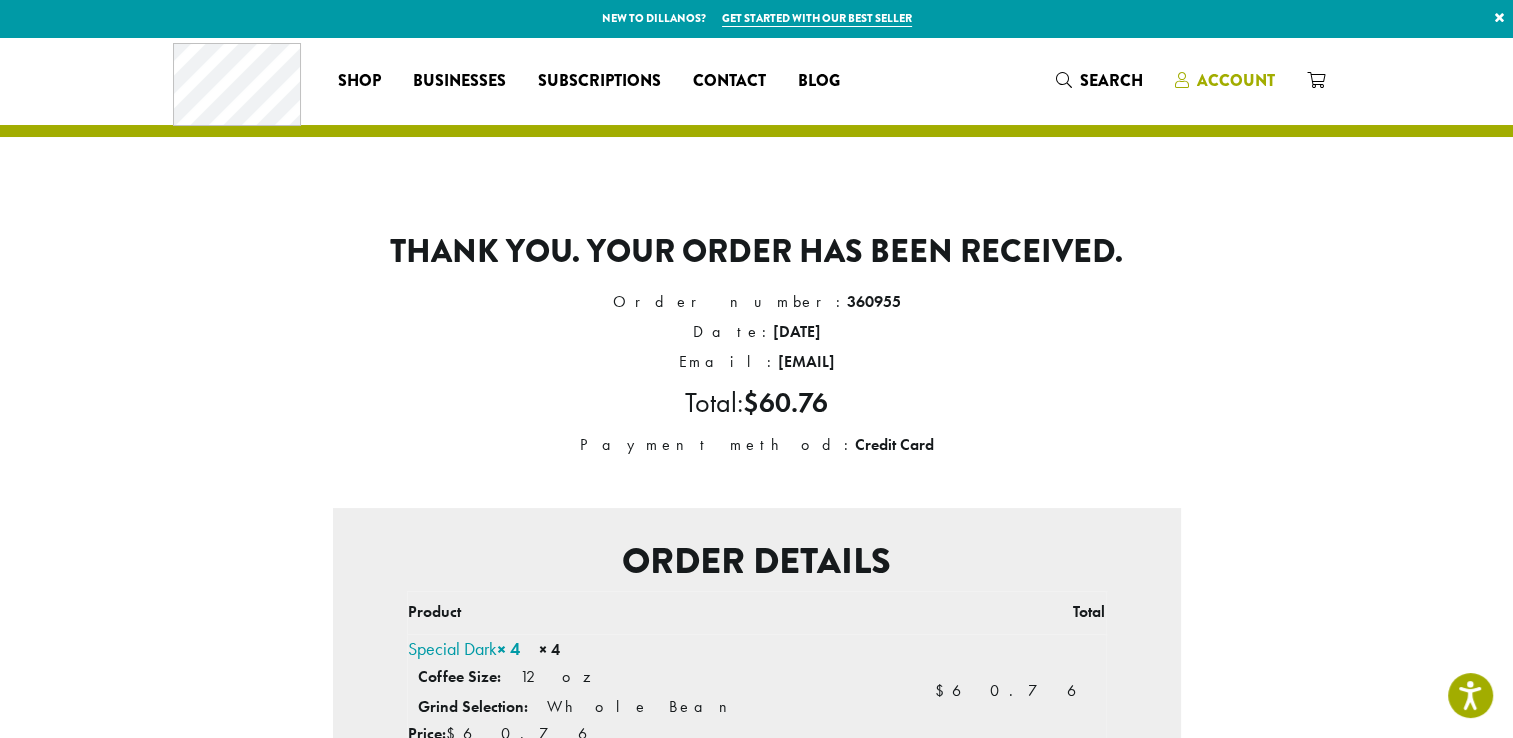 click on "Account" at bounding box center (1236, 80) 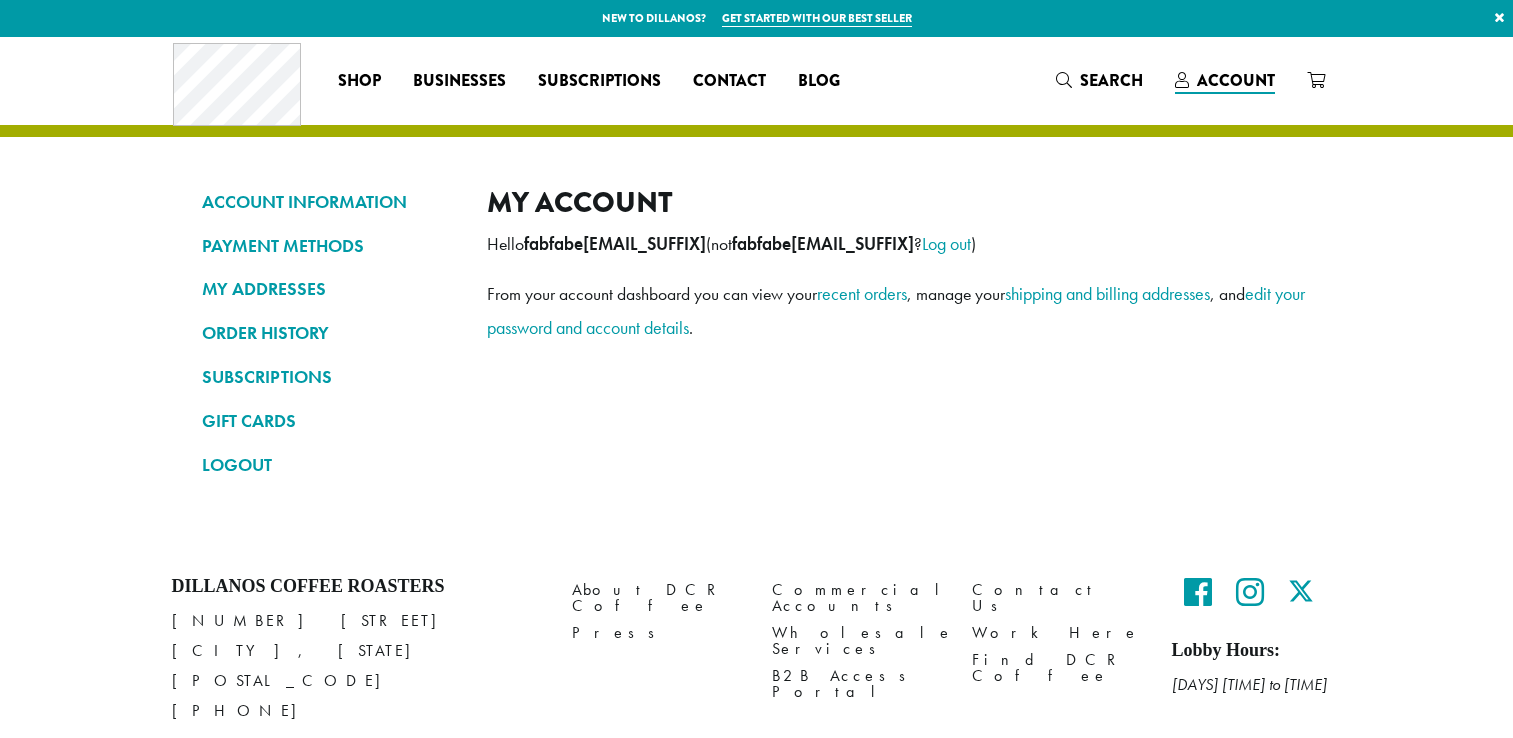 scroll, scrollTop: 0, scrollLeft: 0, axis: both 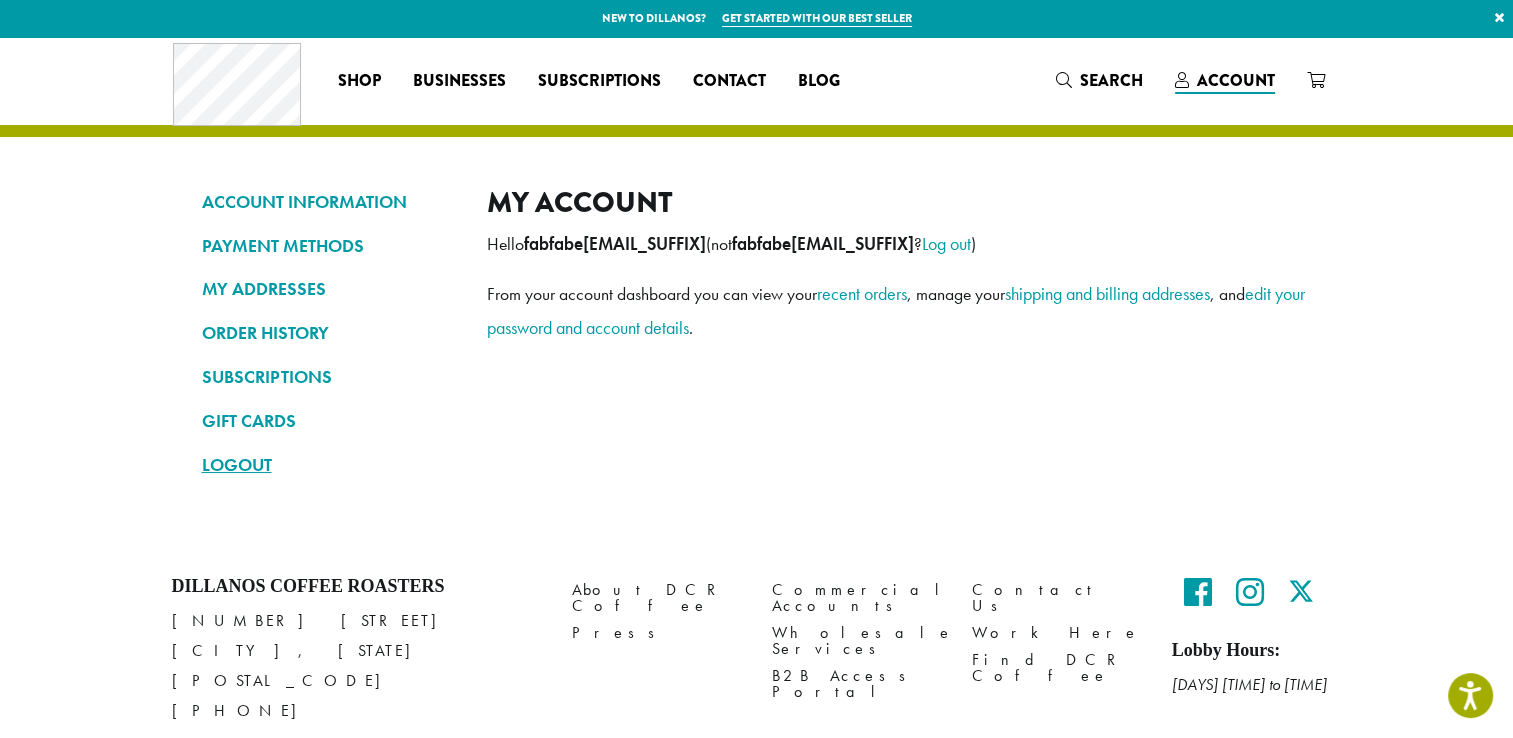 click on "LOGOUT" at bounding box center (329, 465) 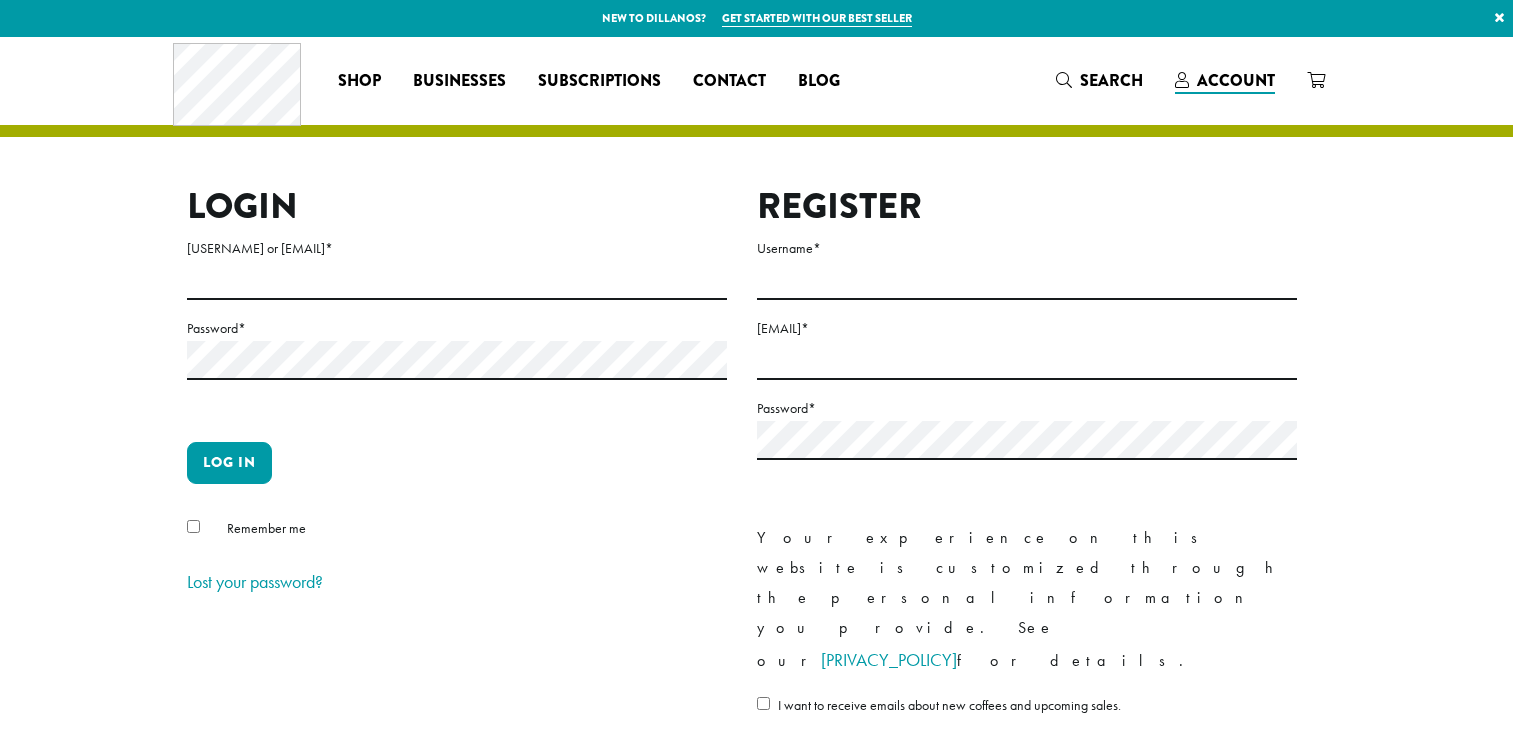scroll, scrollTop: 0, scrollLeft: 0, axis: both 